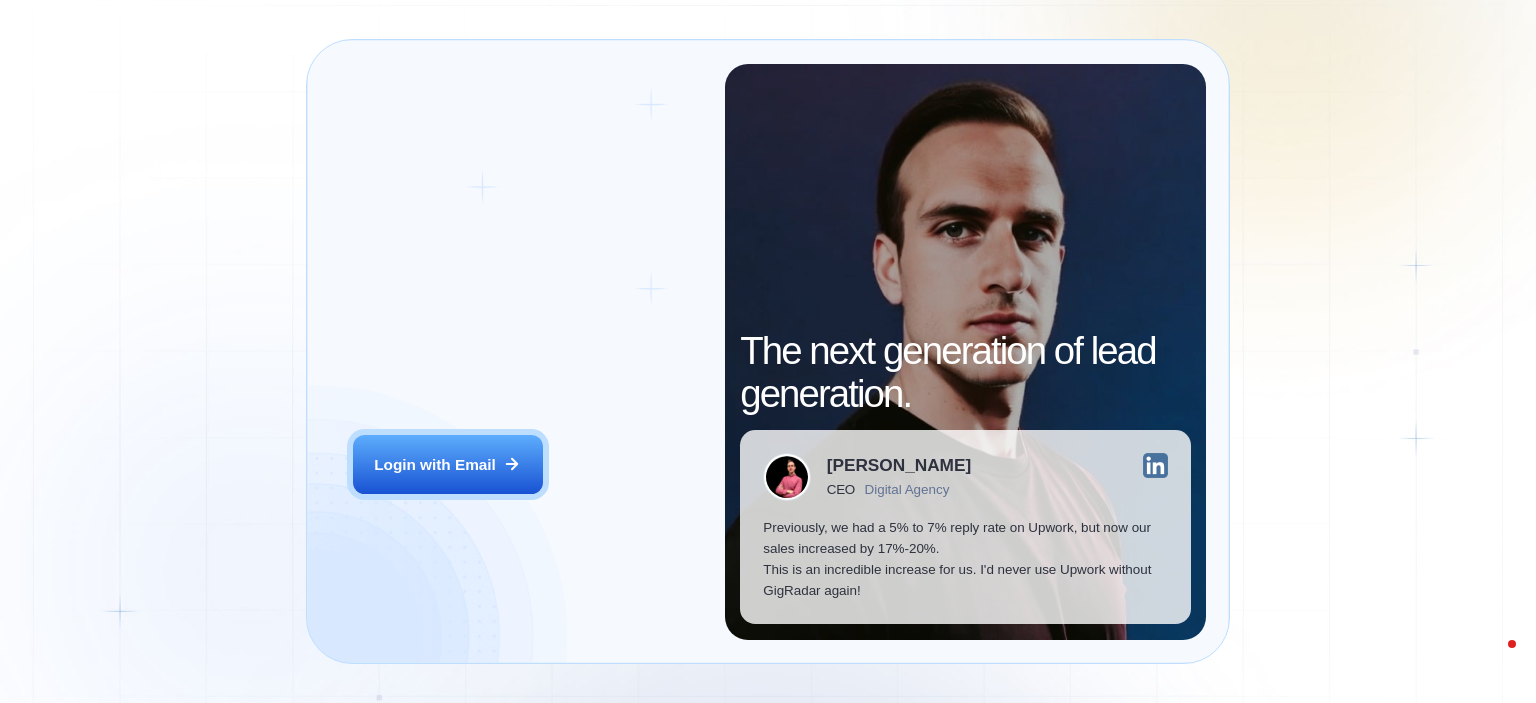 scroll, scrollTop: 0, scrollLeft: 0, axis: both 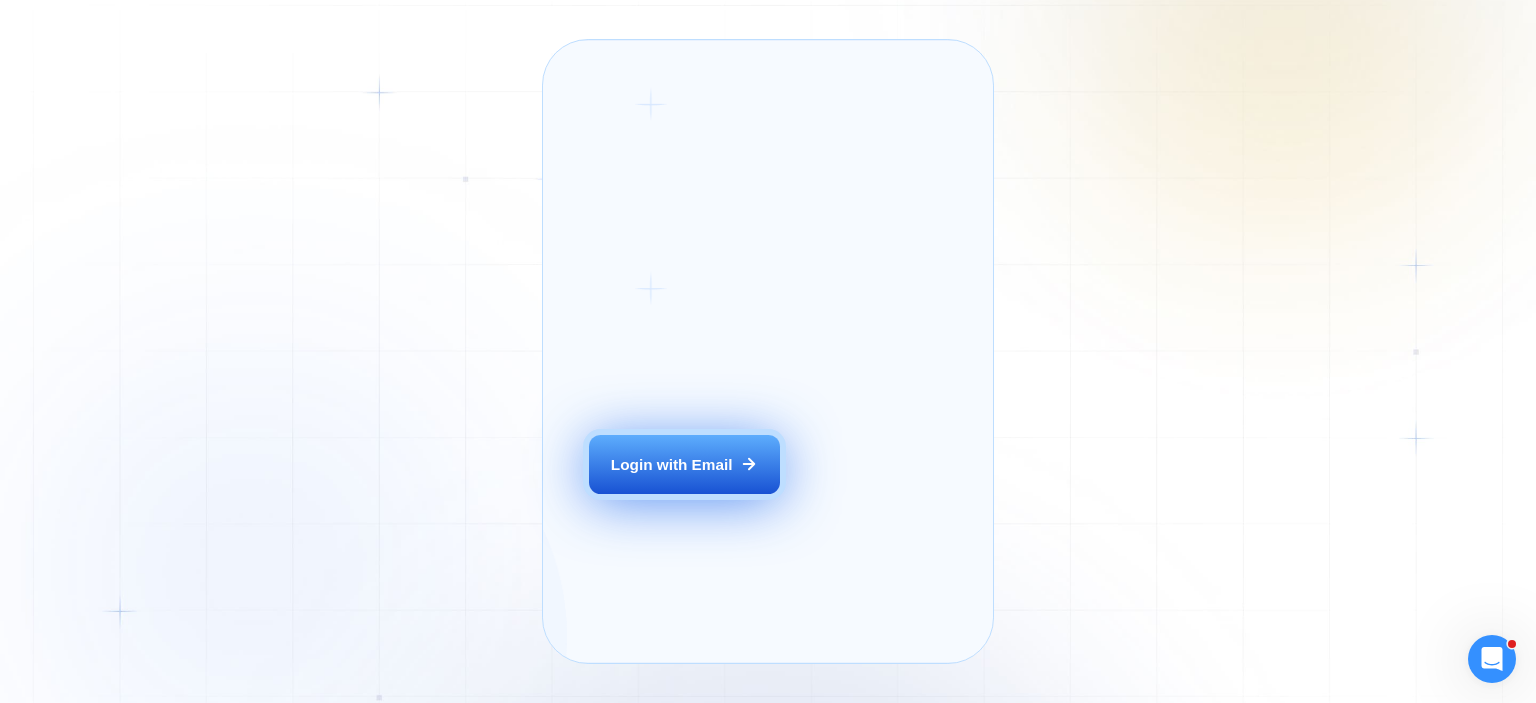 click on "Login with Email" at bounding box center [684, 465] 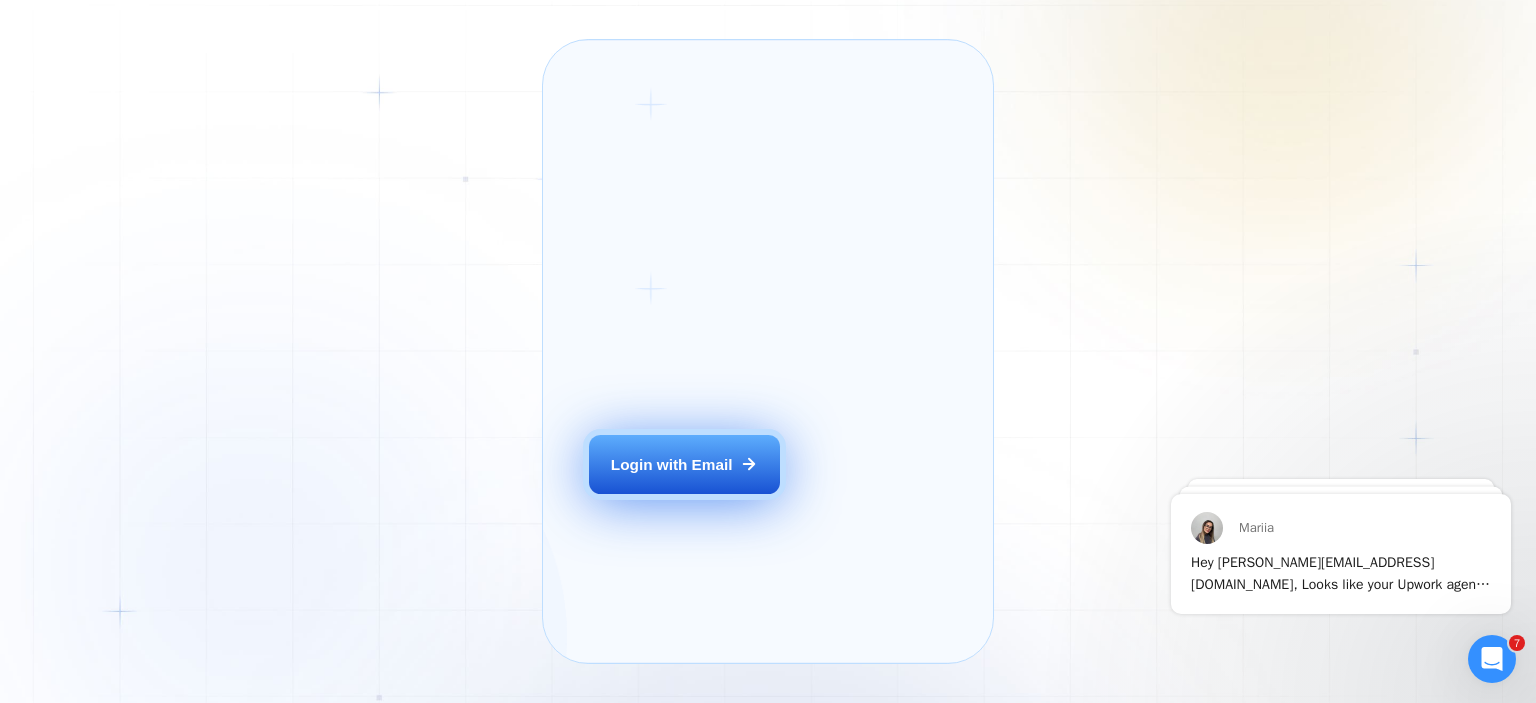 scroll, scrollTop: 0, scrollLeft: 0, axis: both 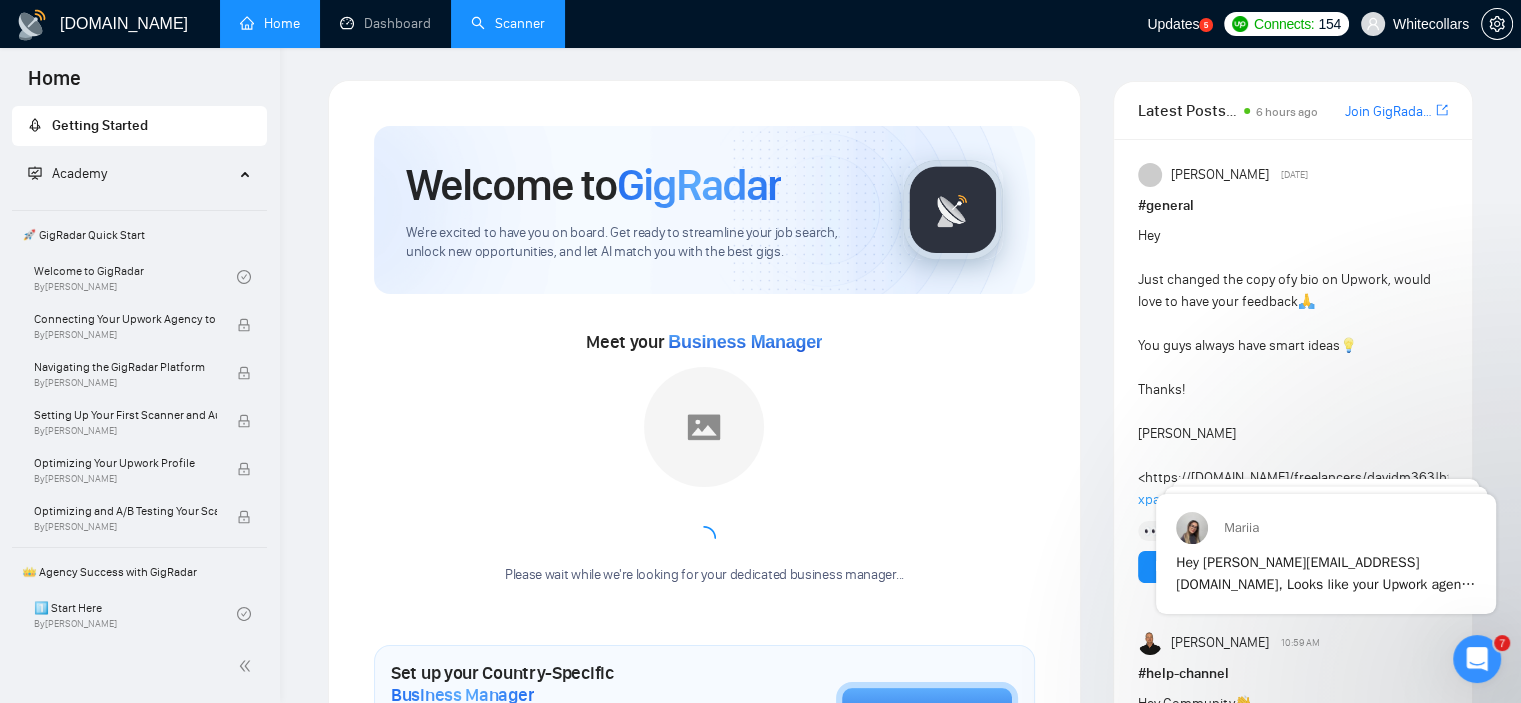 click on "Scanner" at bounding box center (508, 23) 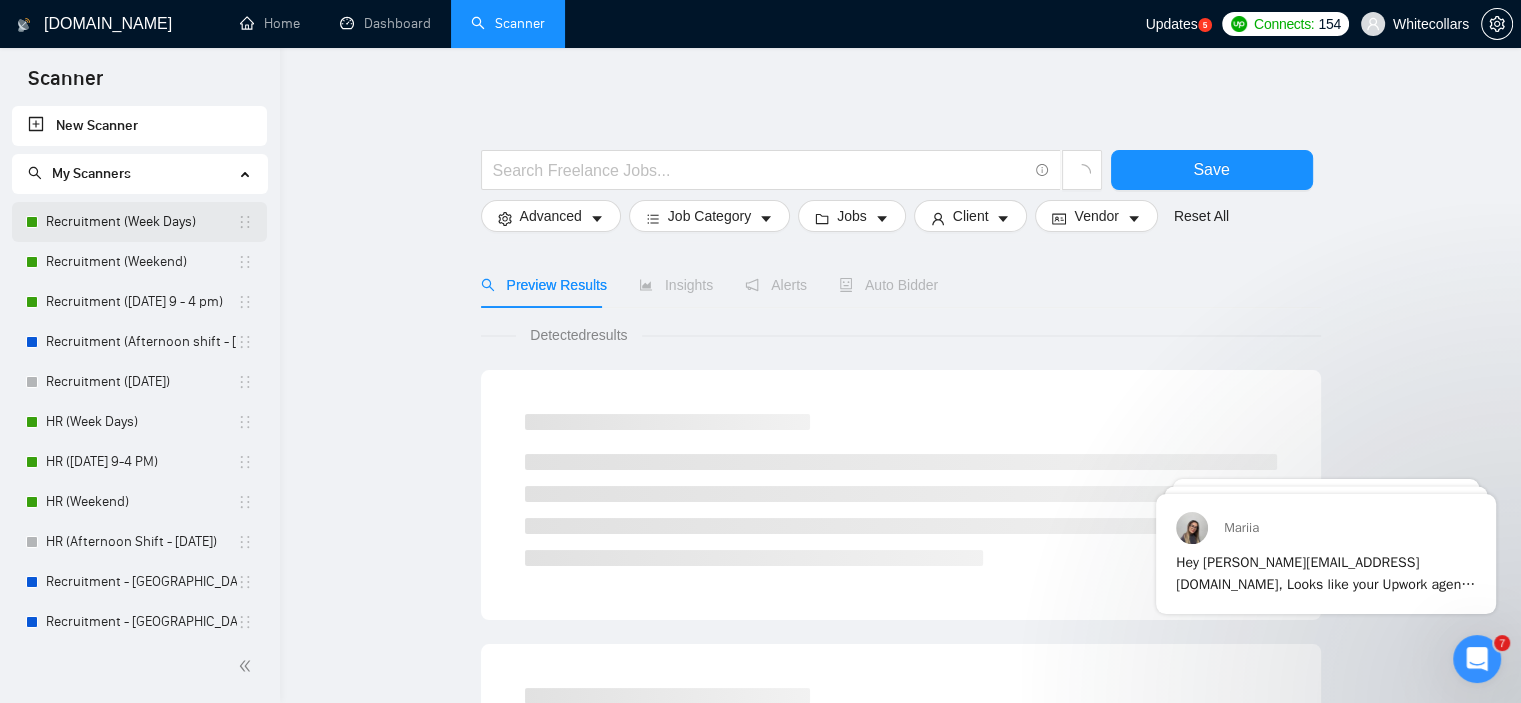 click on "Recruitment (Week Days)" at bounding box center [141, 222] 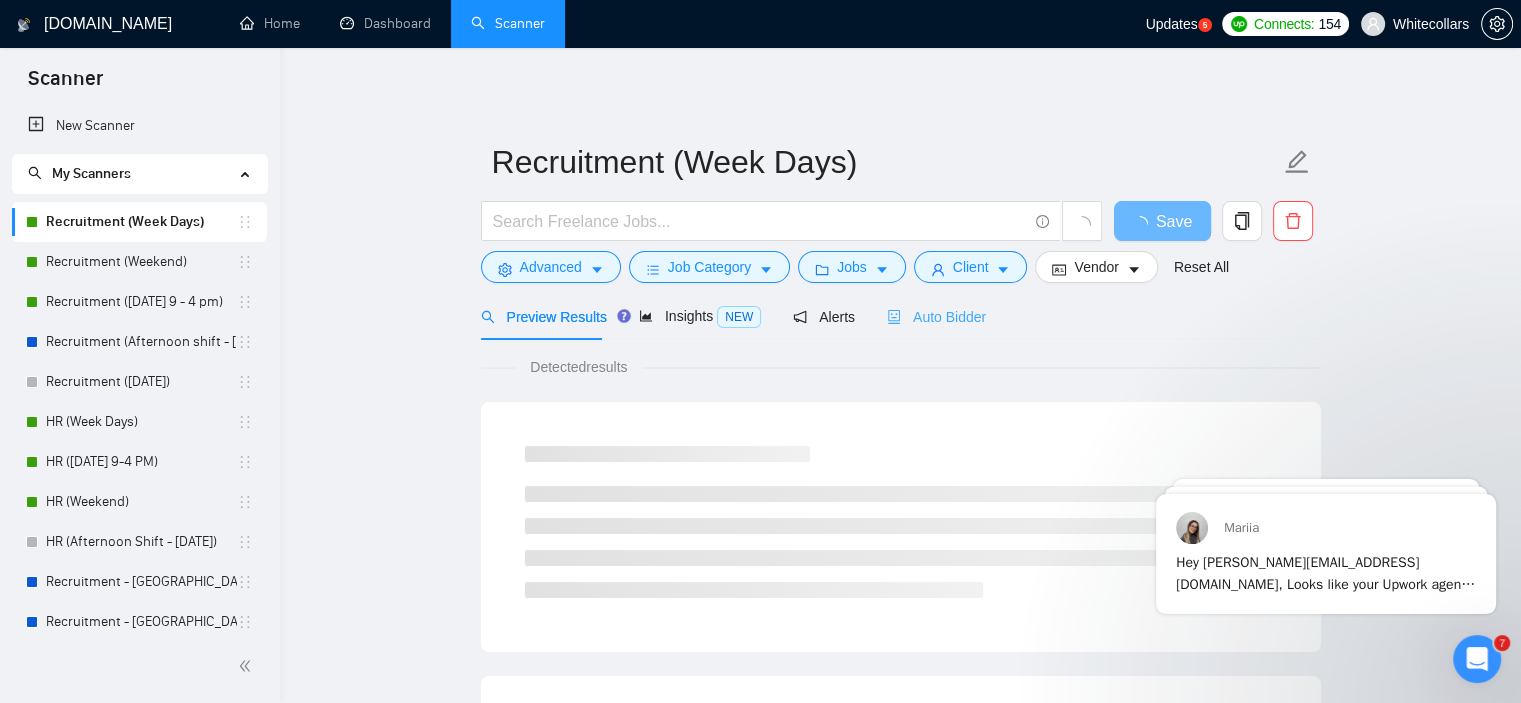 click on "Auto Bidder" at bounding box center [936, 316] 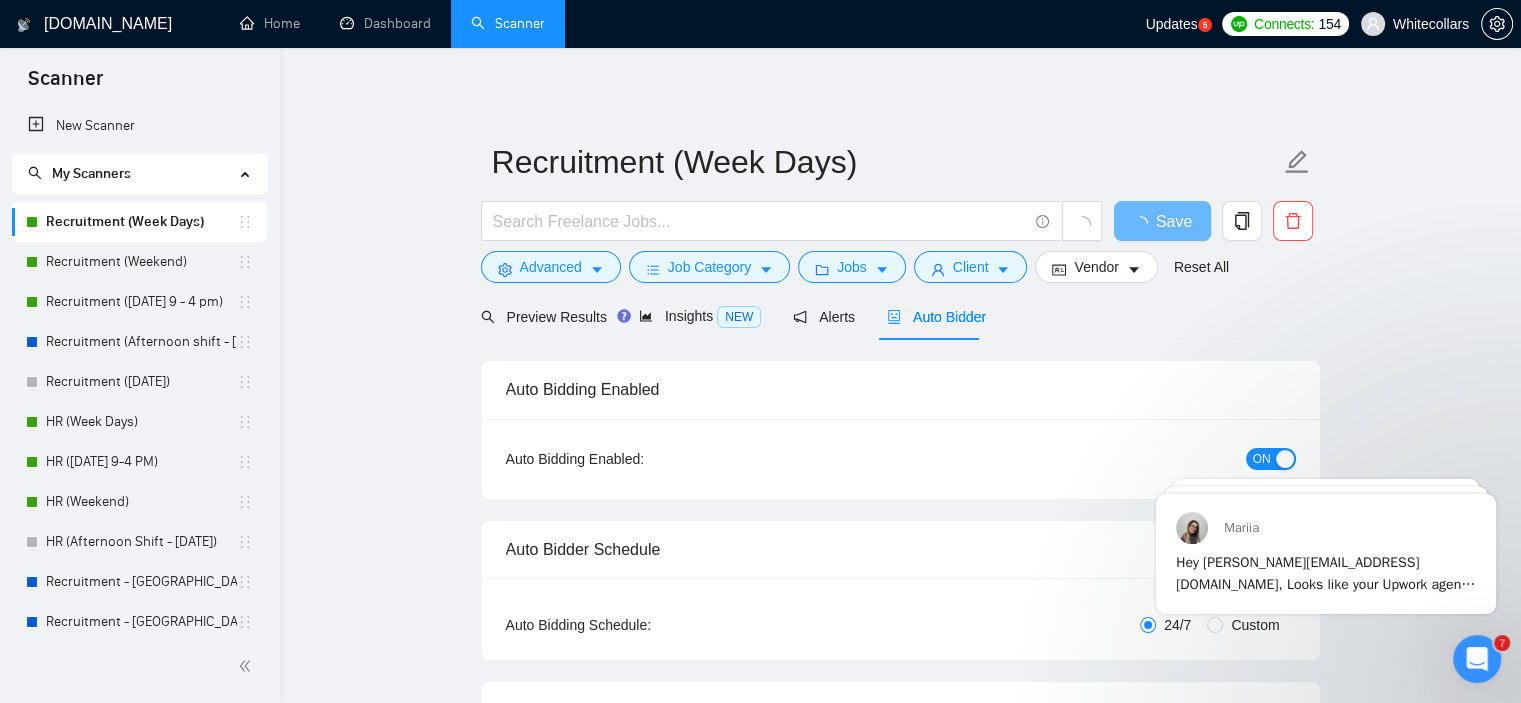 type 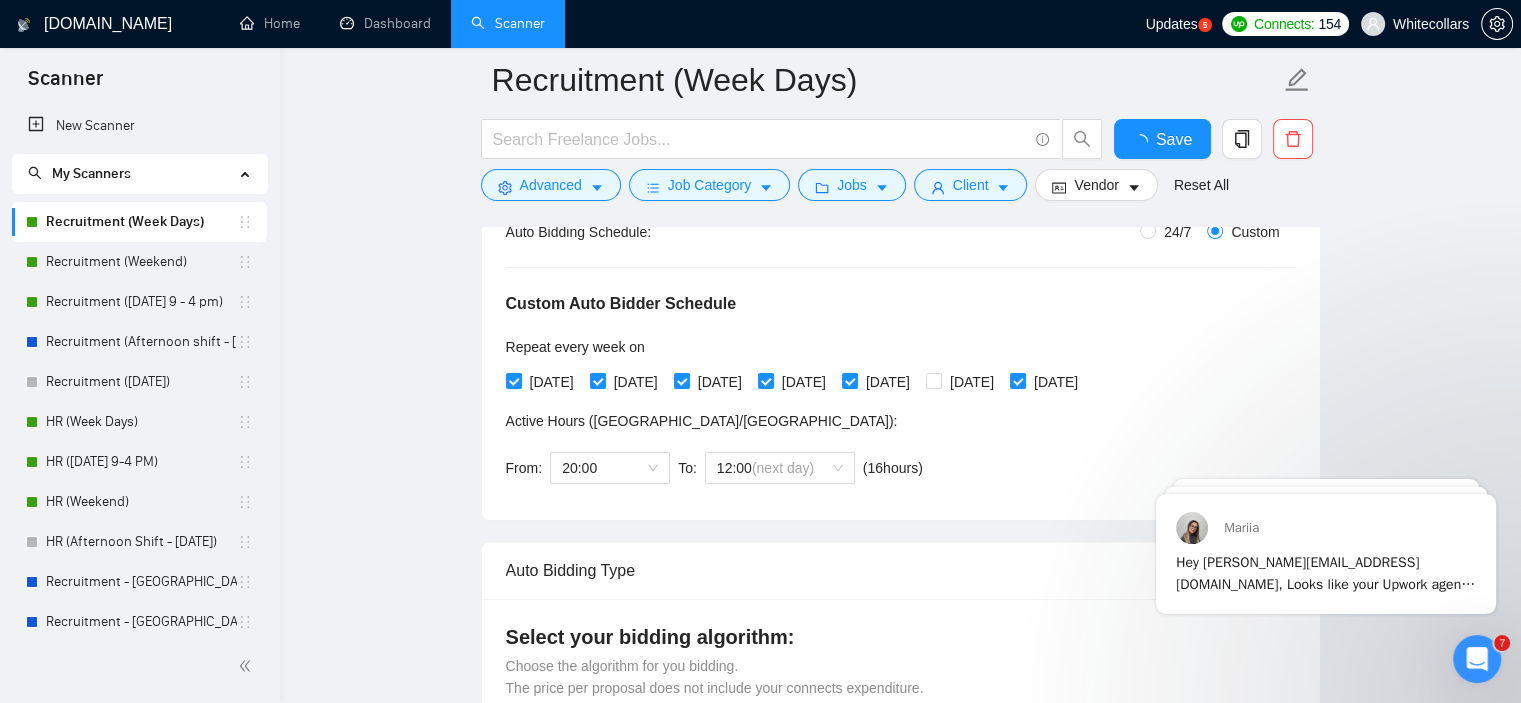 scroll, scrollTop: 440, scrollLeft: 0, axis: vertical 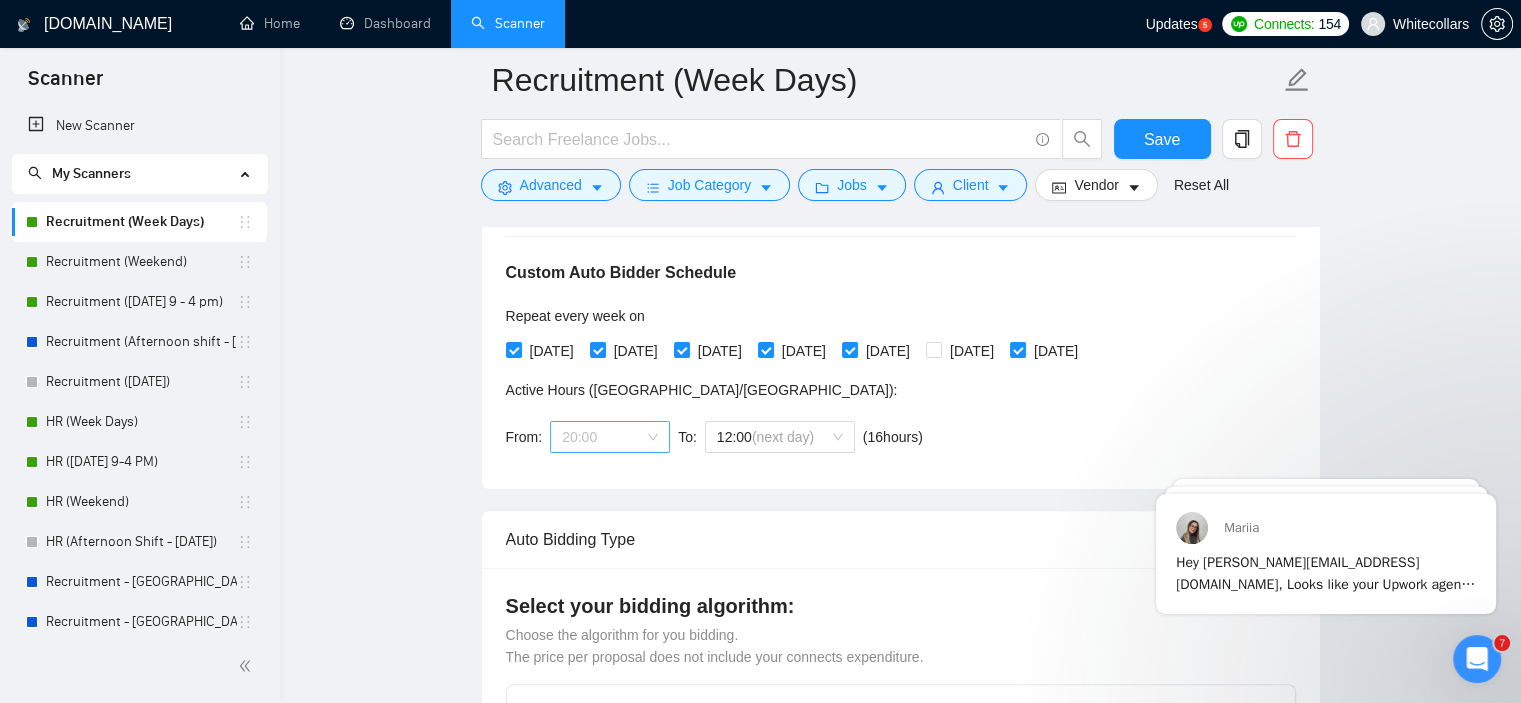 click on "20:00" at bounding box center (610, 437) 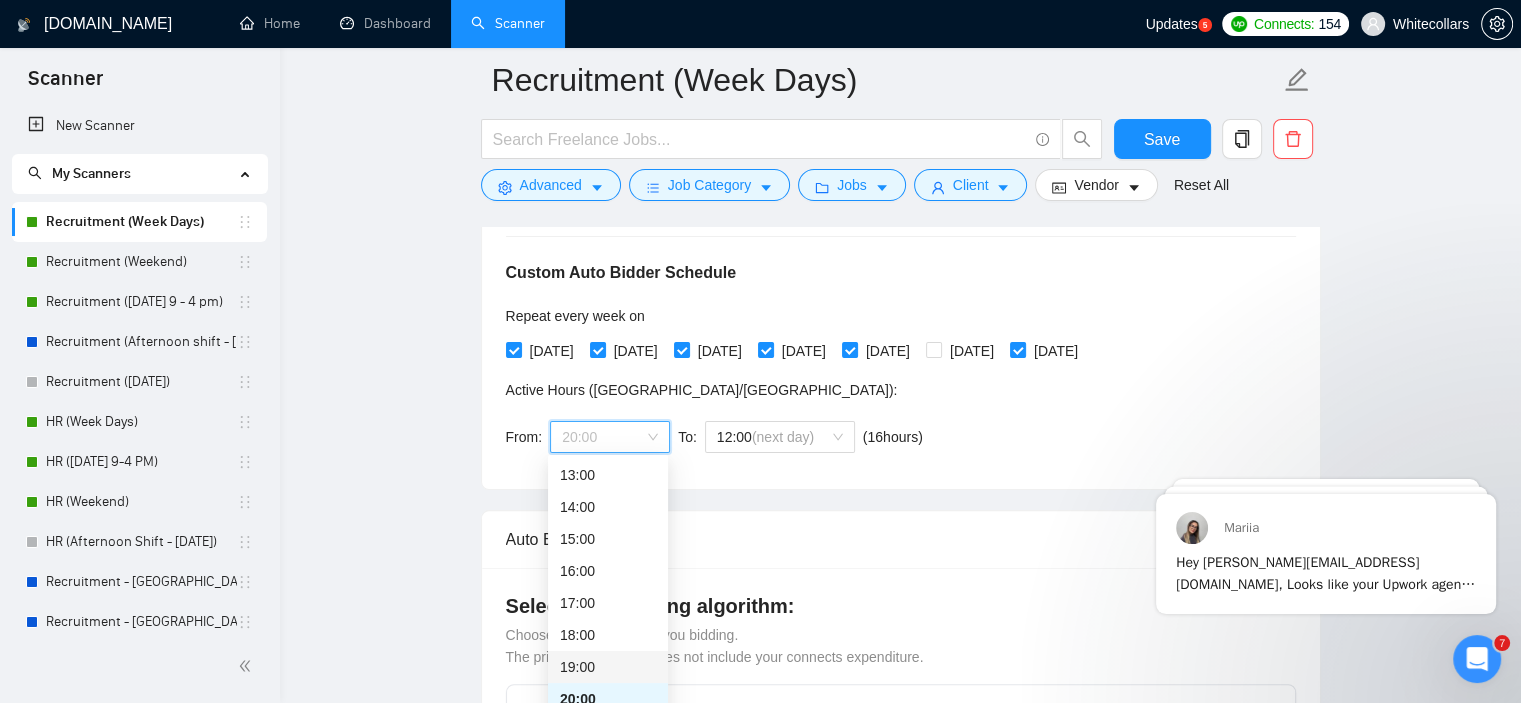 click on "19:00" at bounding box center (608, 667) 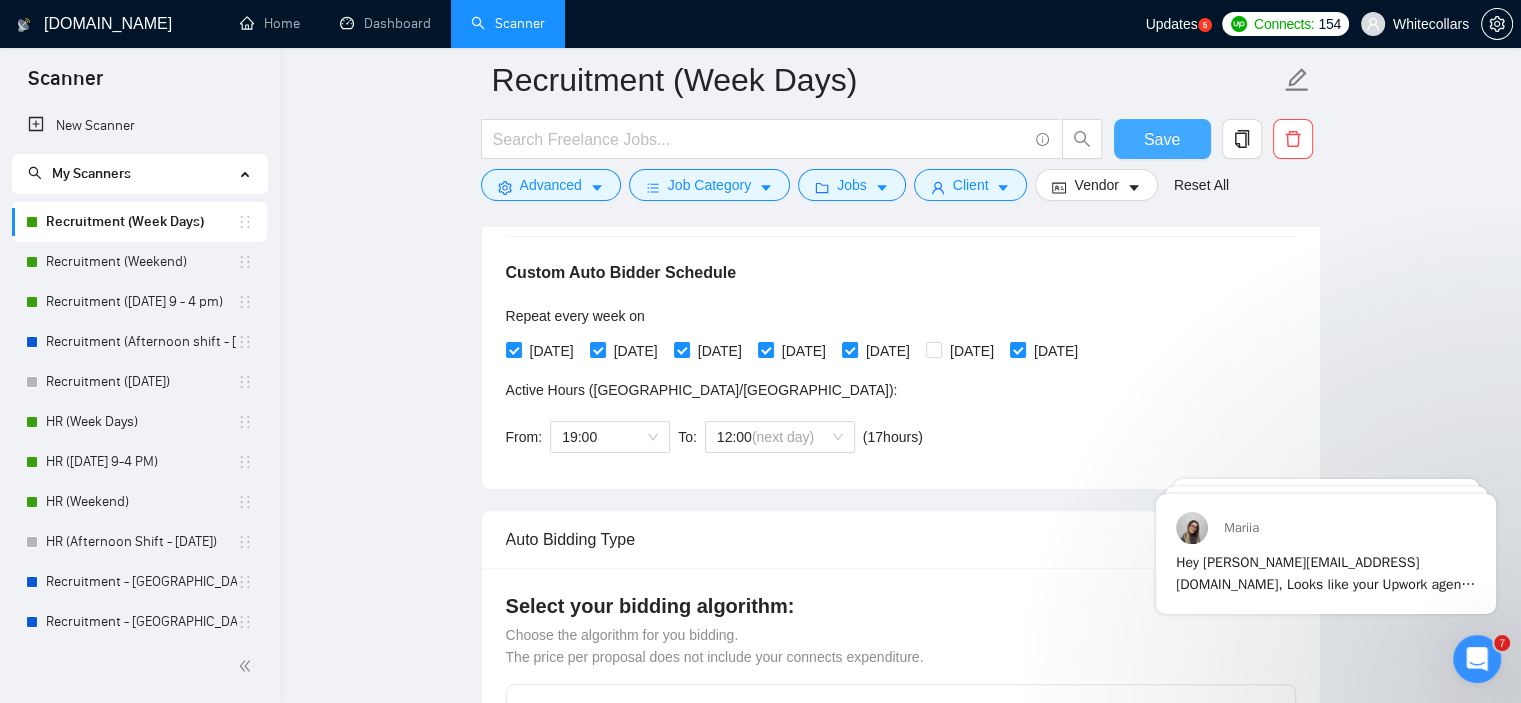 click on "Save" at bounding box center [1162, 139] 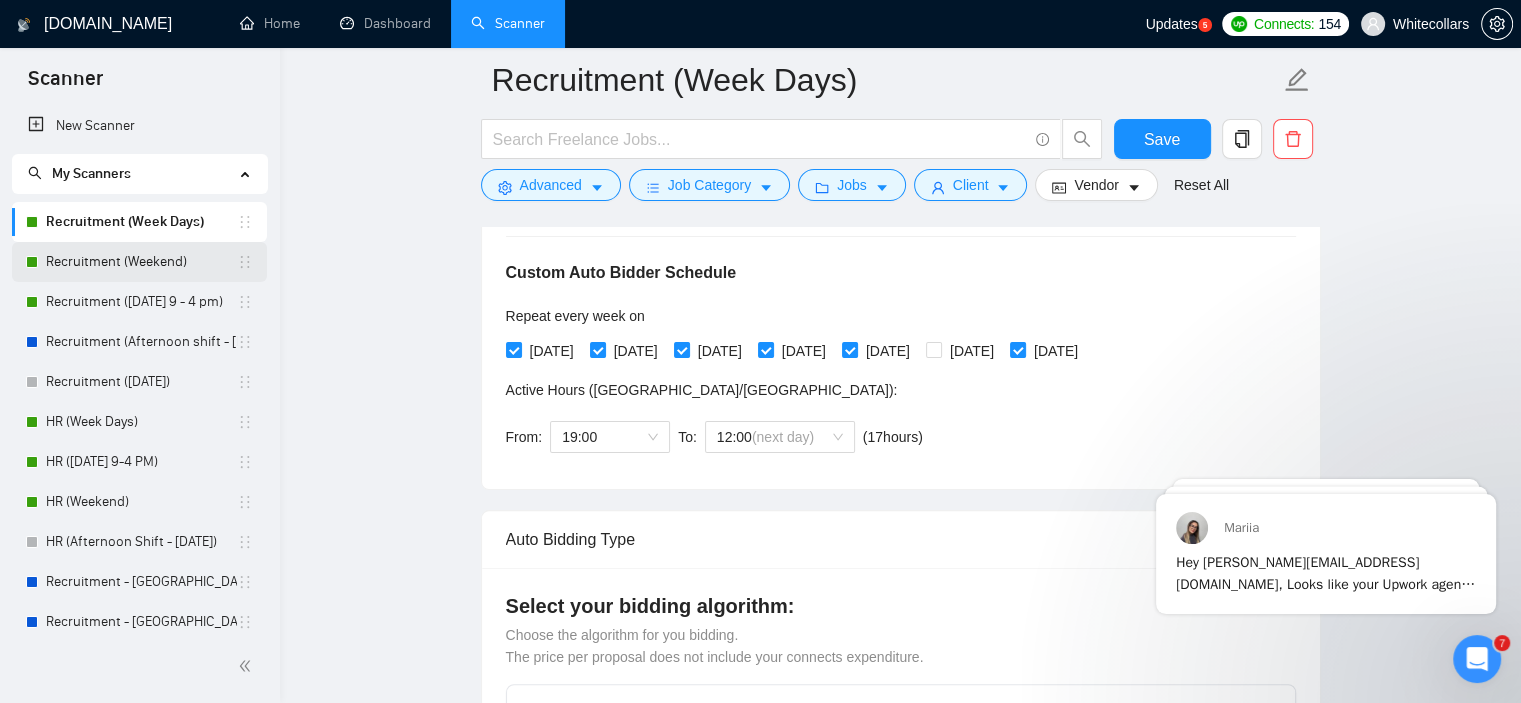 click on "Recruitment (Weekend)" at bounding box center [141, 262] 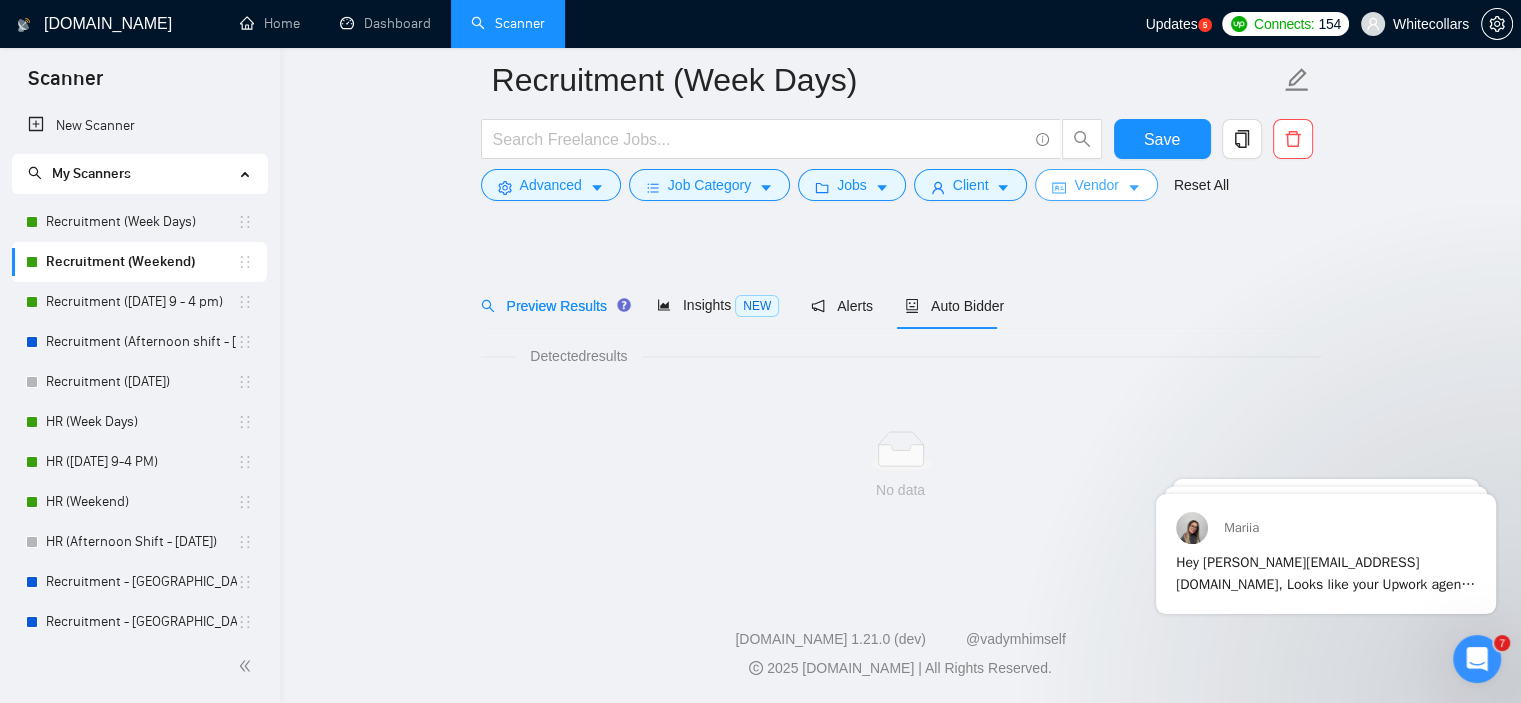 scroll, scrollTop: 27, scrollLeft: 0, axis: vertical 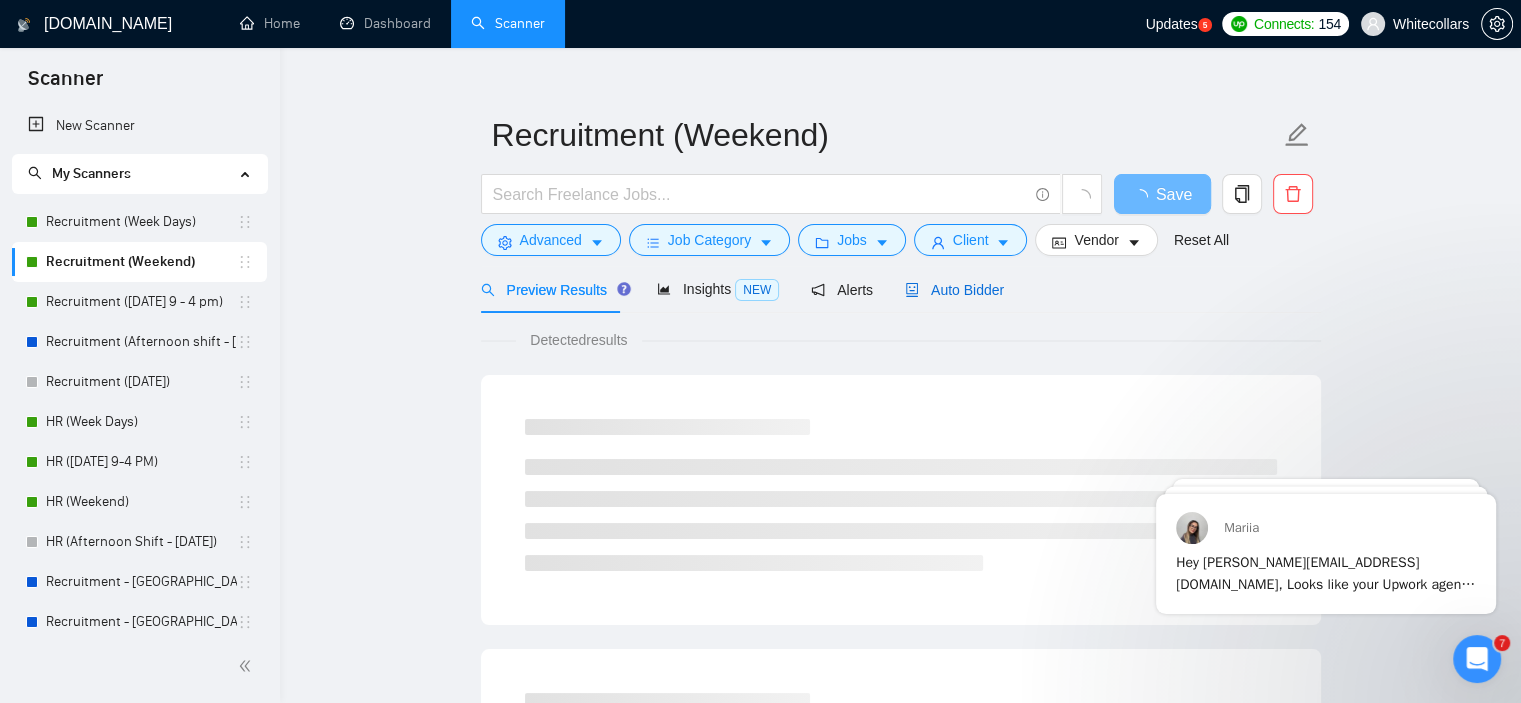 click on "Auto Bidder" at bounding box center [954, 290] 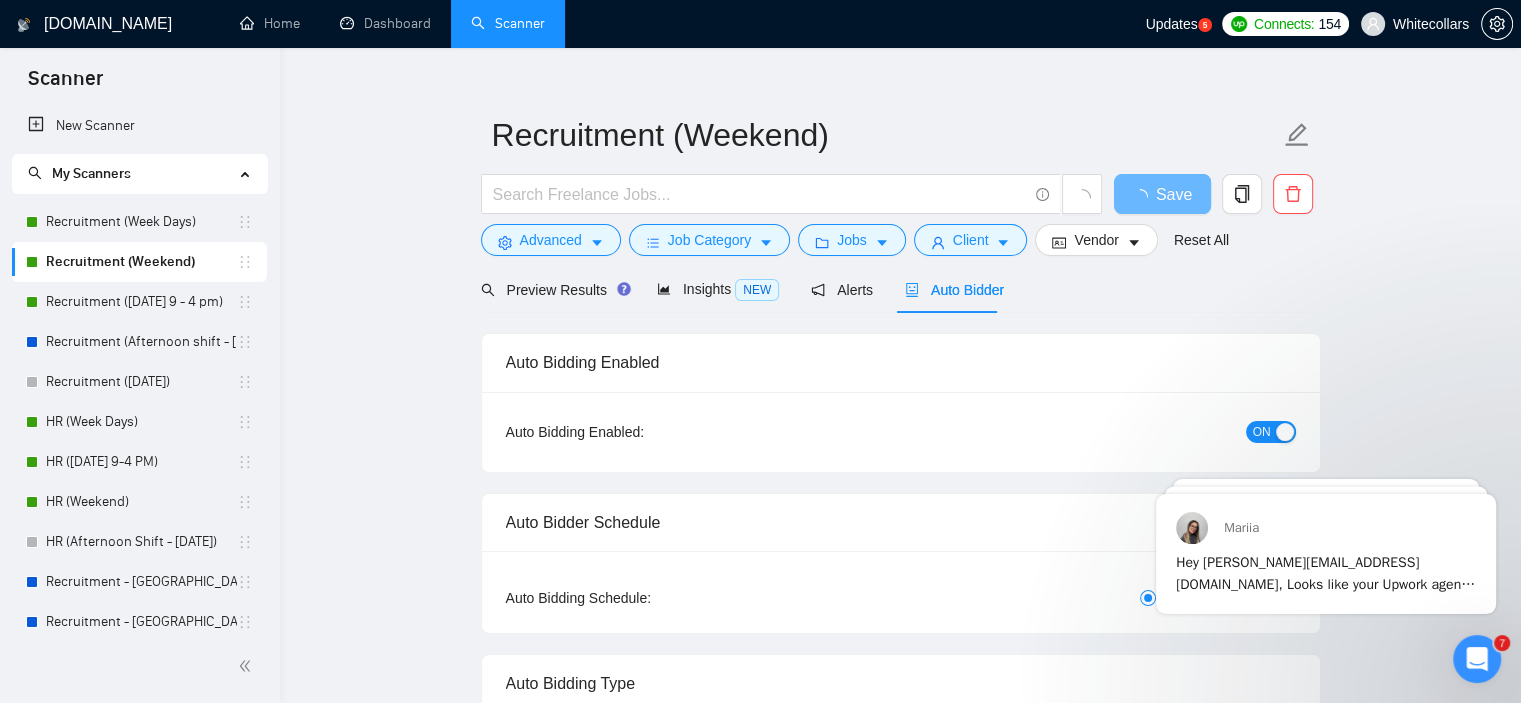 type 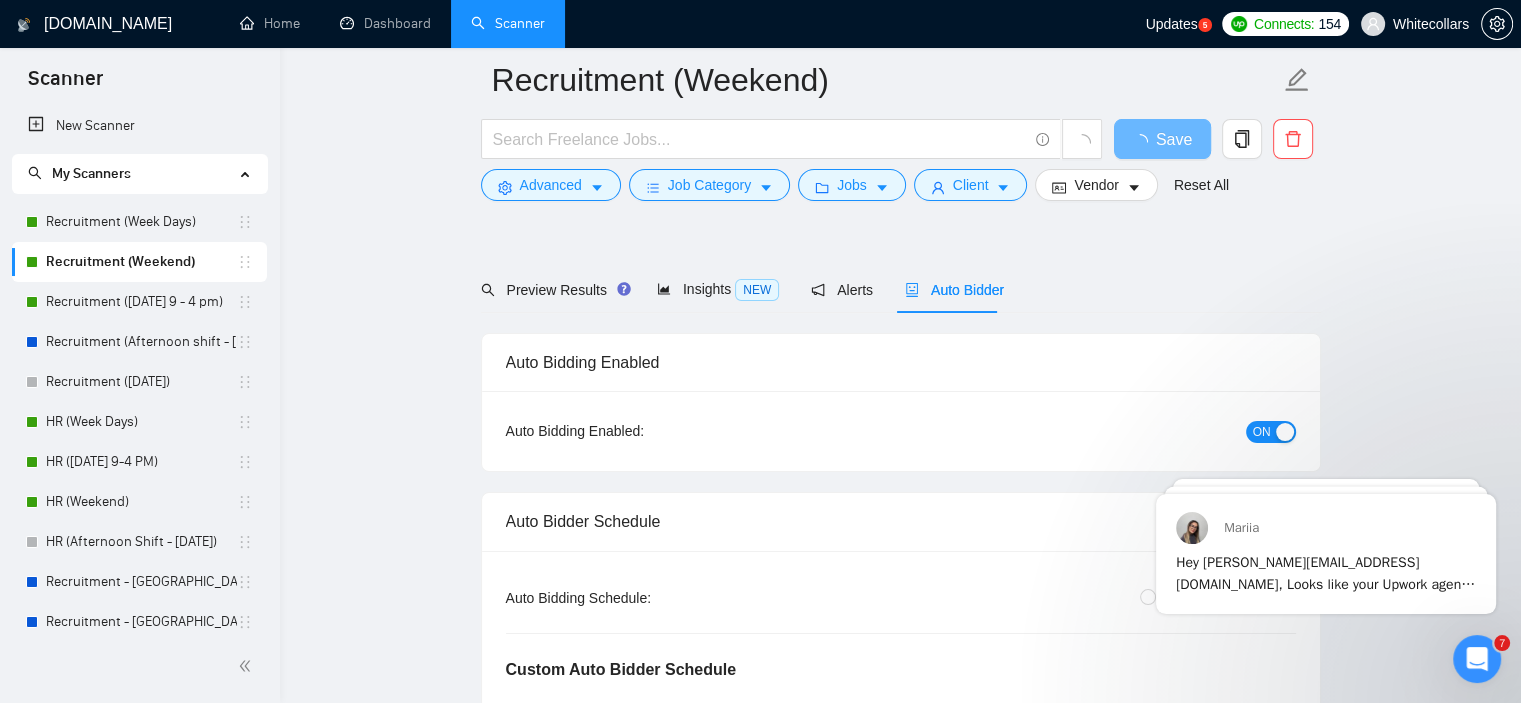 scroll, scrollTop: 412, scrollLeft: 0, axis: vertical 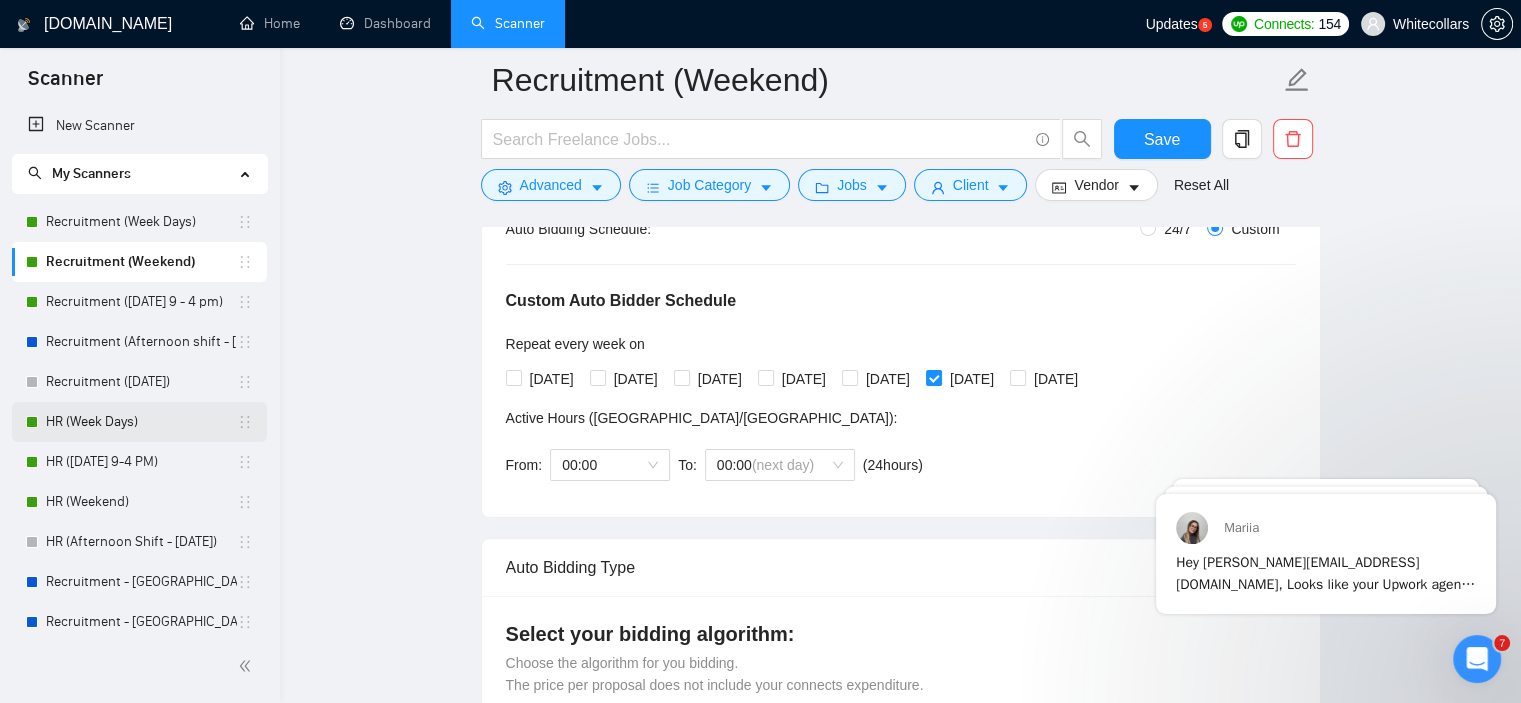 click on "HR (Week Days)" at bounding box center [141, 422] 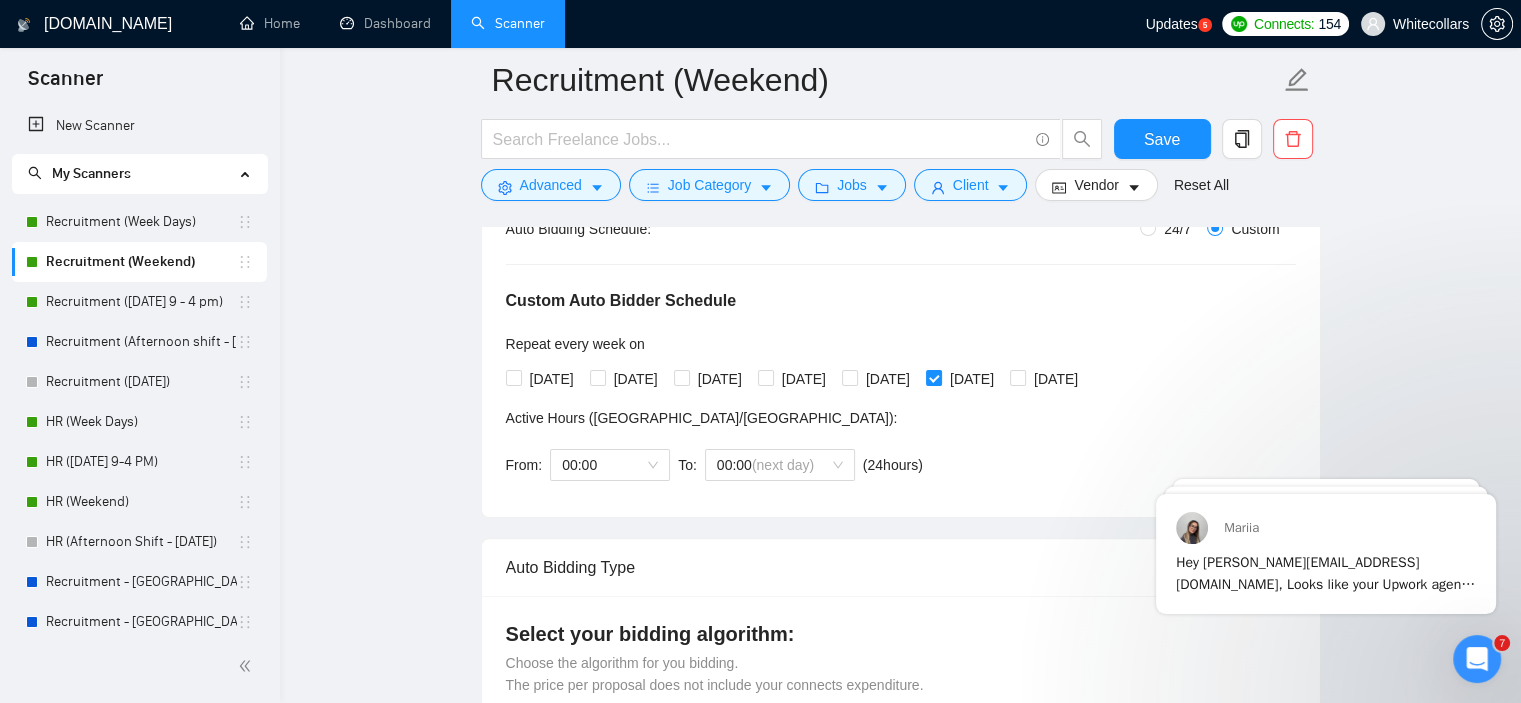 scroll, scrollTop: 27, scrollLeft: 0, axis: vertical 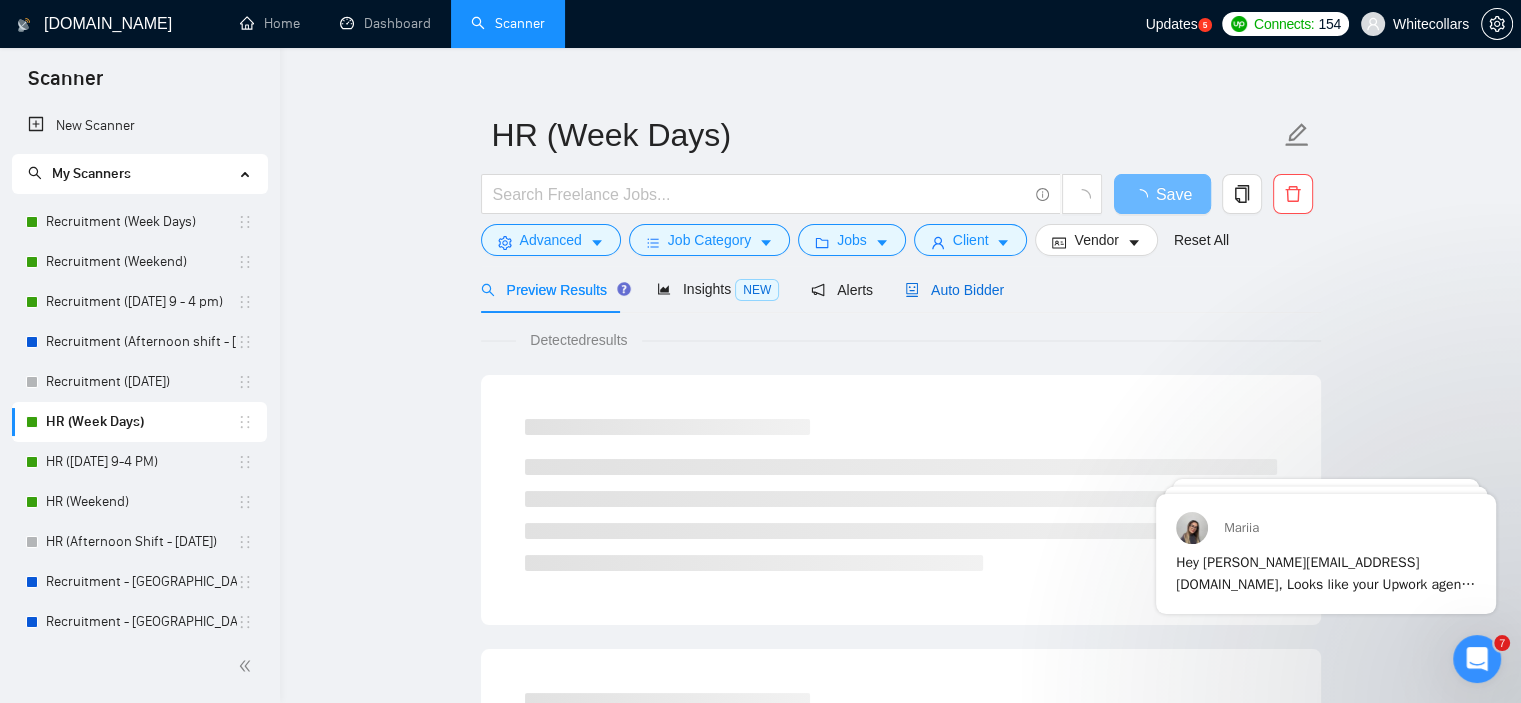 click on "Auto Bidder" at bounding box center (954, 290) 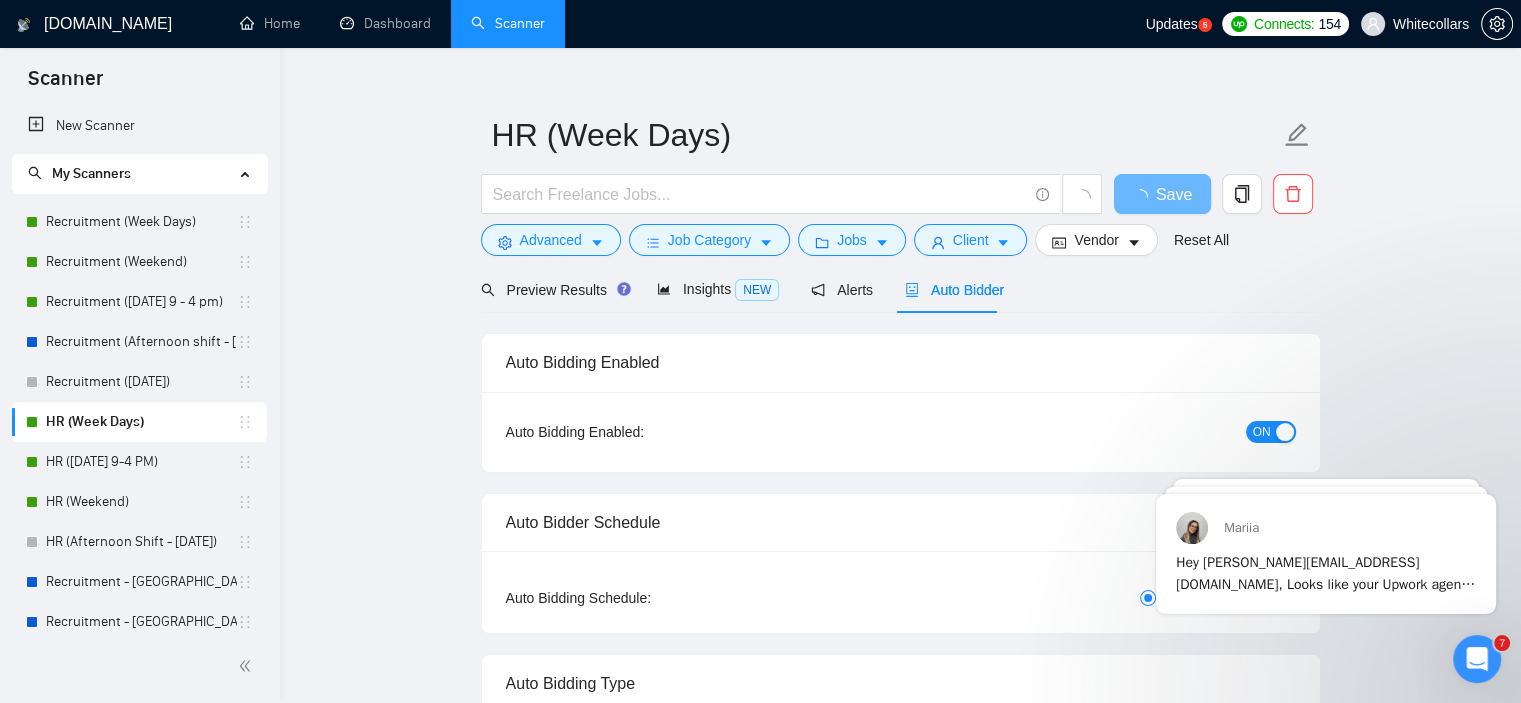 type 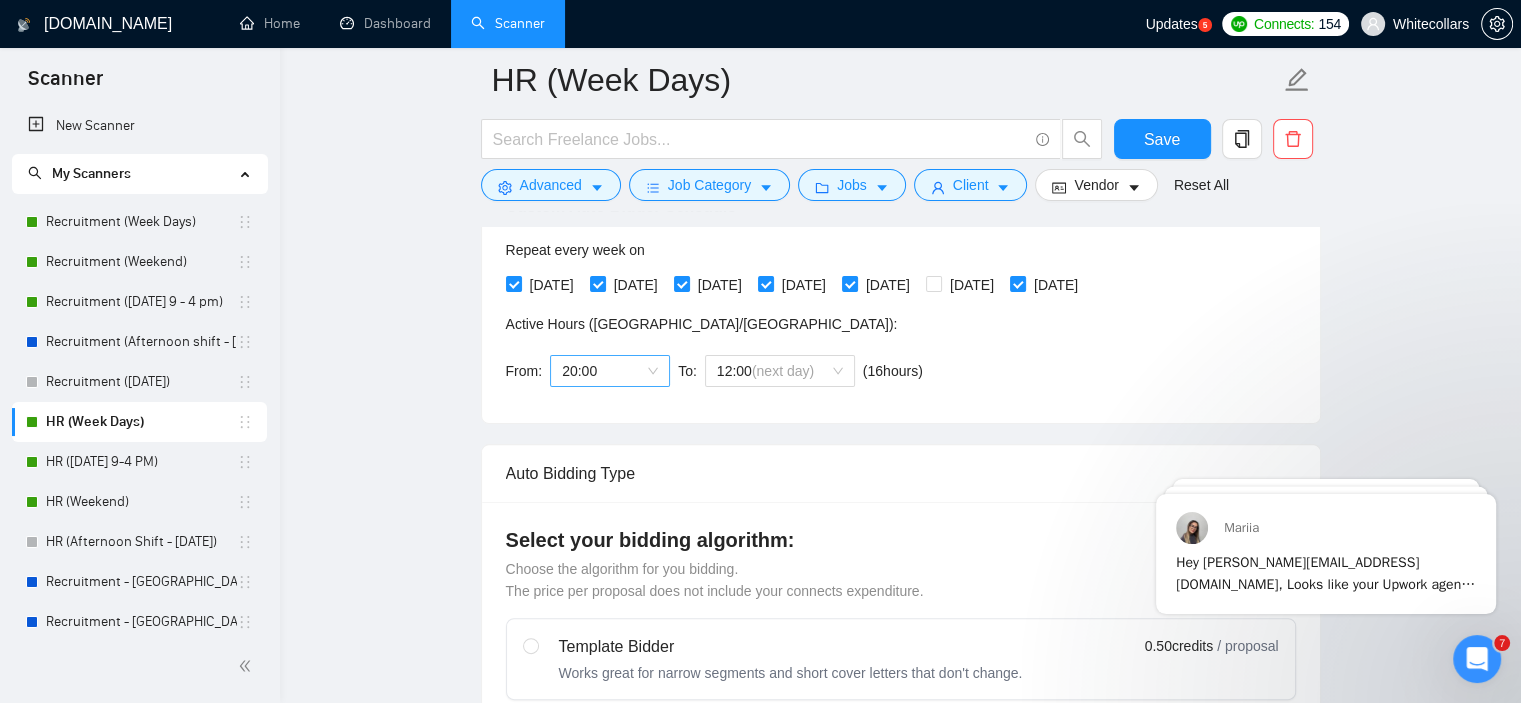 scroll, scrollTop: 536, scrollLeft: 0, axis: vertical 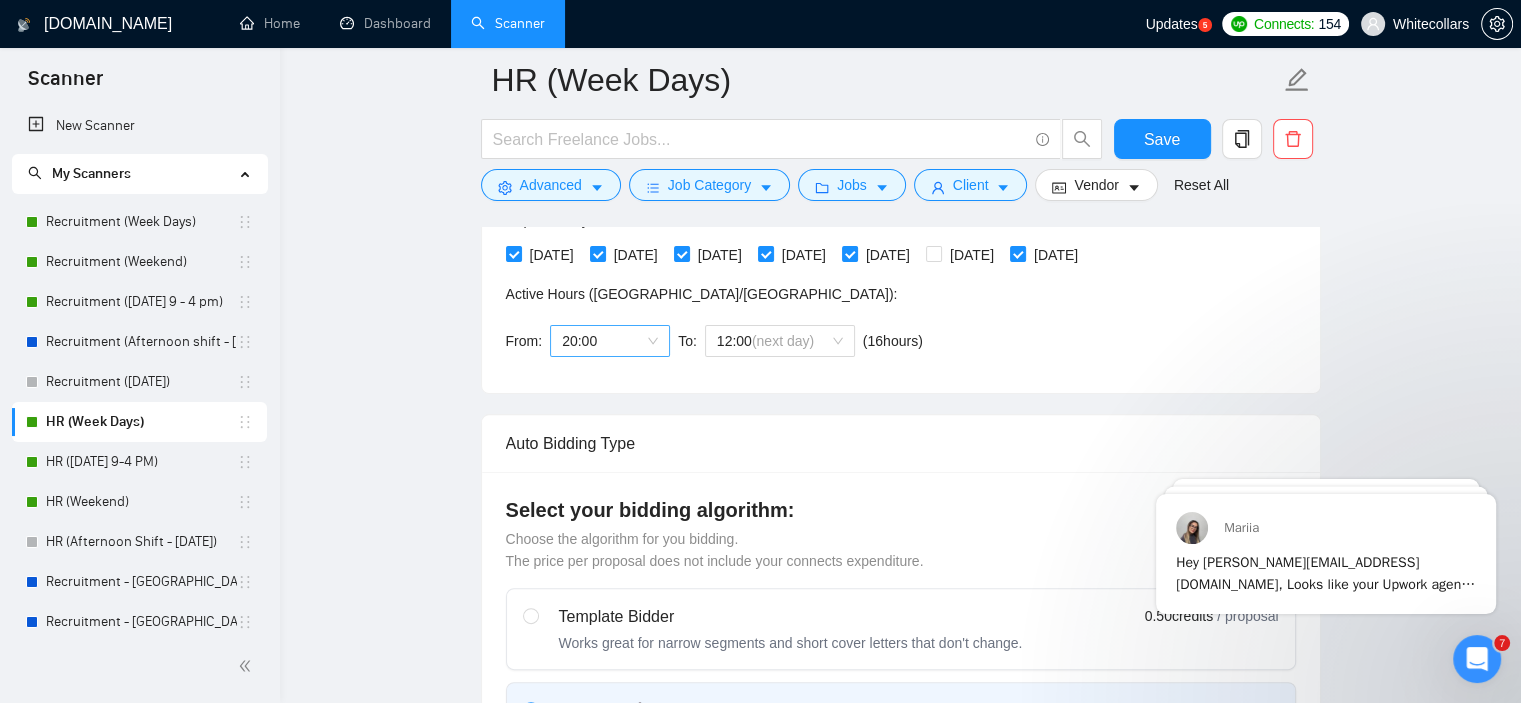 click on "20:00" at bounding box center [610, 341] 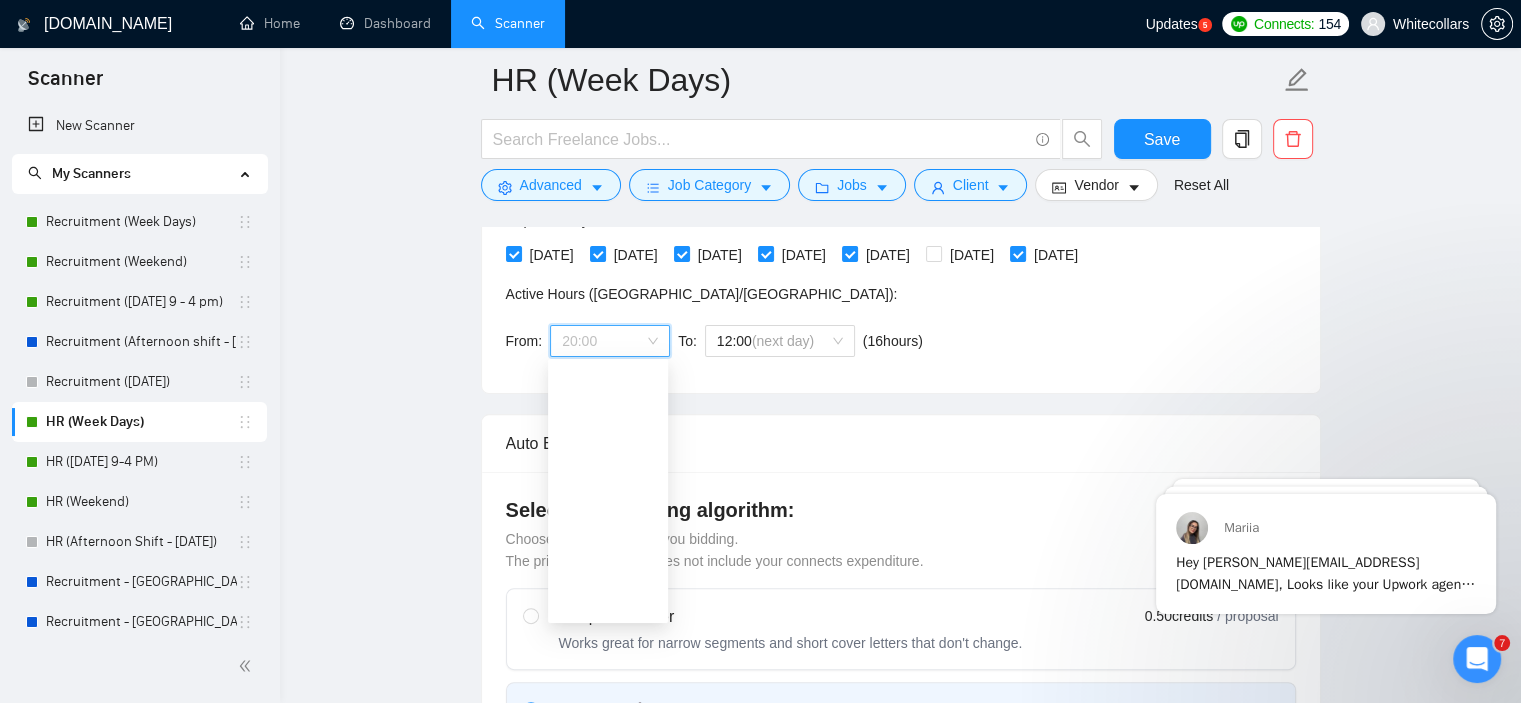scroll, scrollTop: 416, scrollLeft: 0, axis: vertical 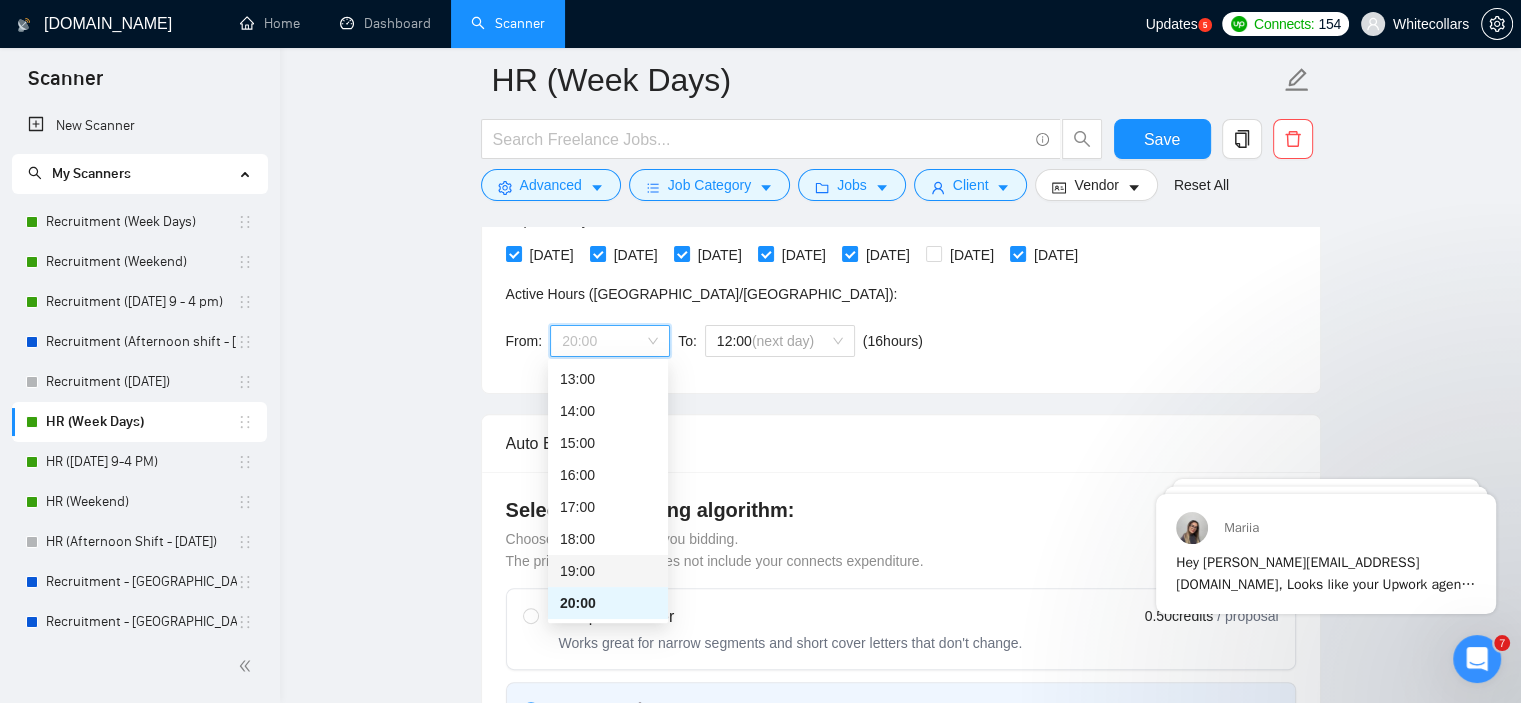 click on "19:00" at bounding box center [608, 571] 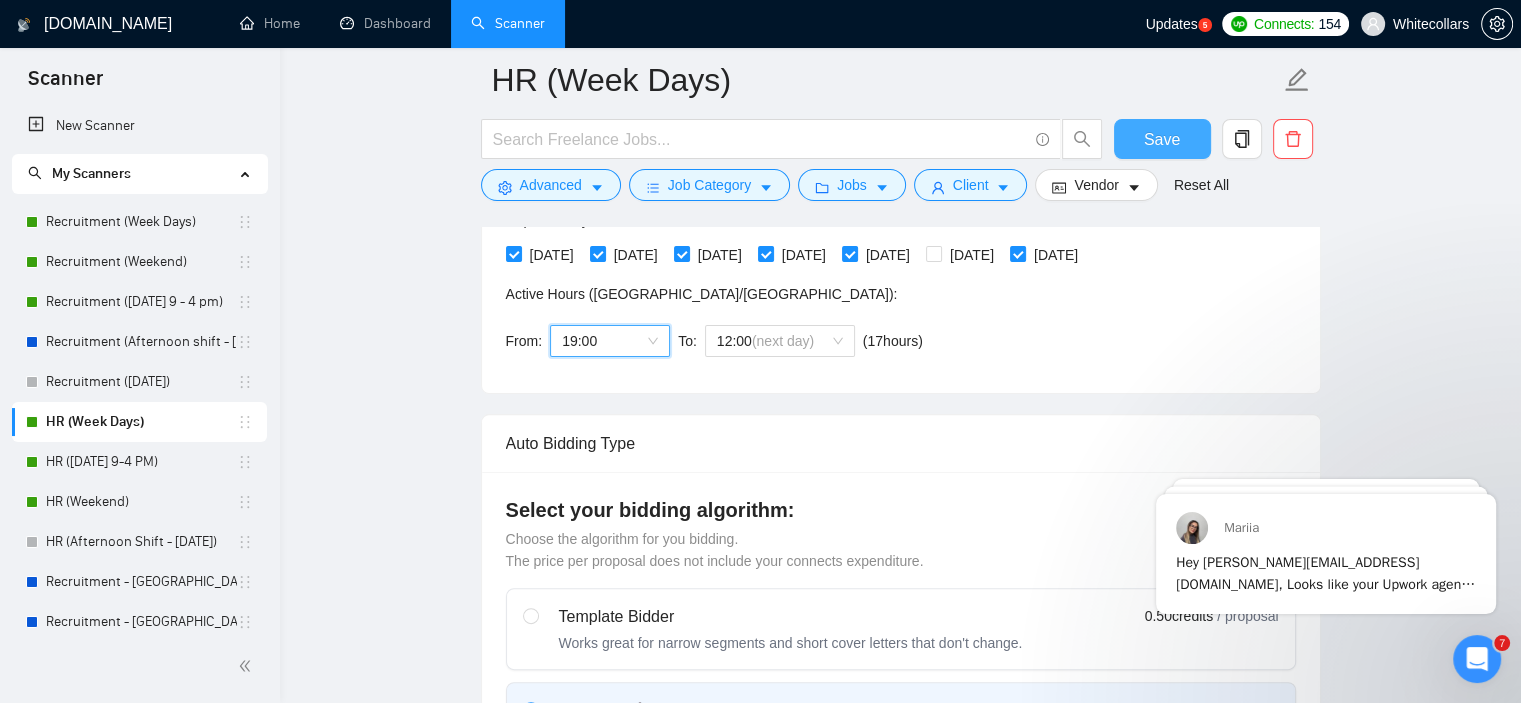click on "Save" at bounding box center (1162, 139) 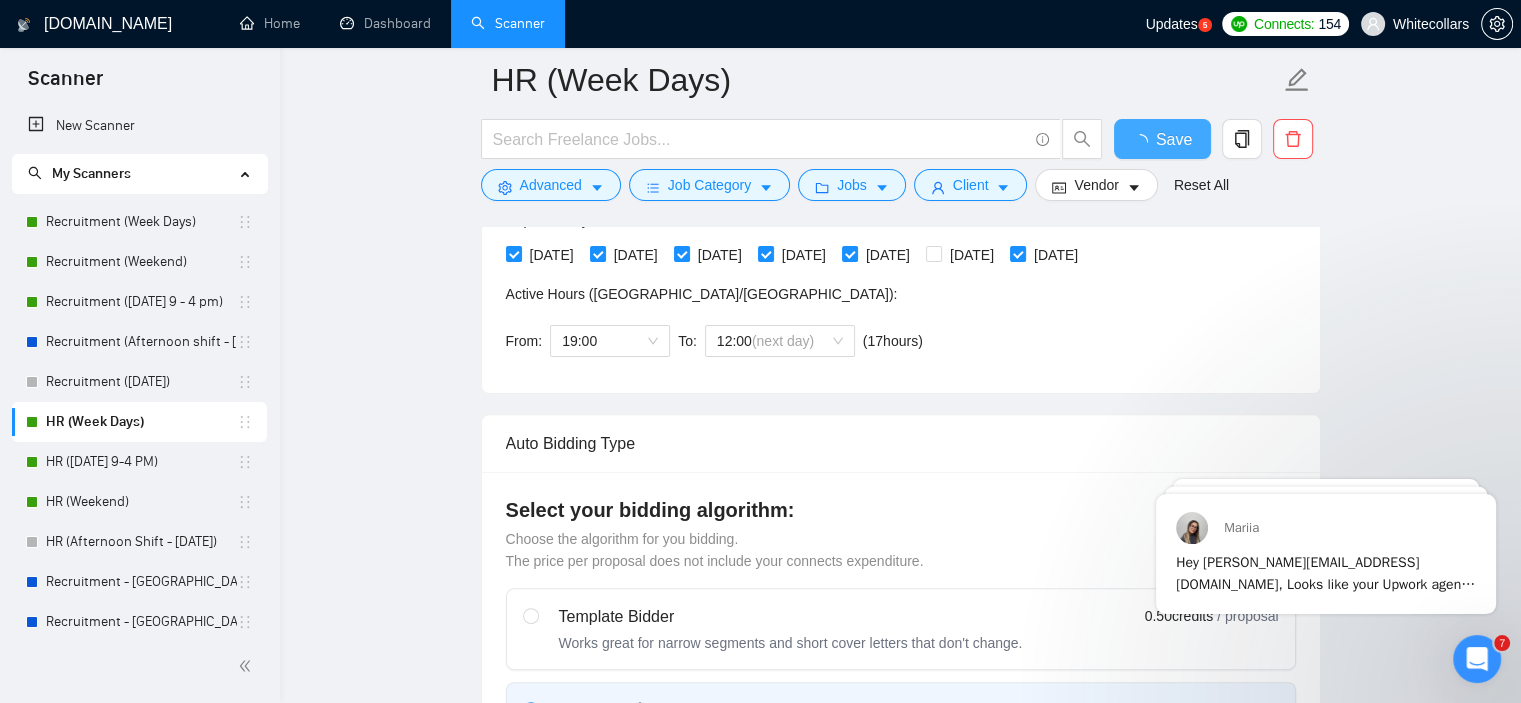 type 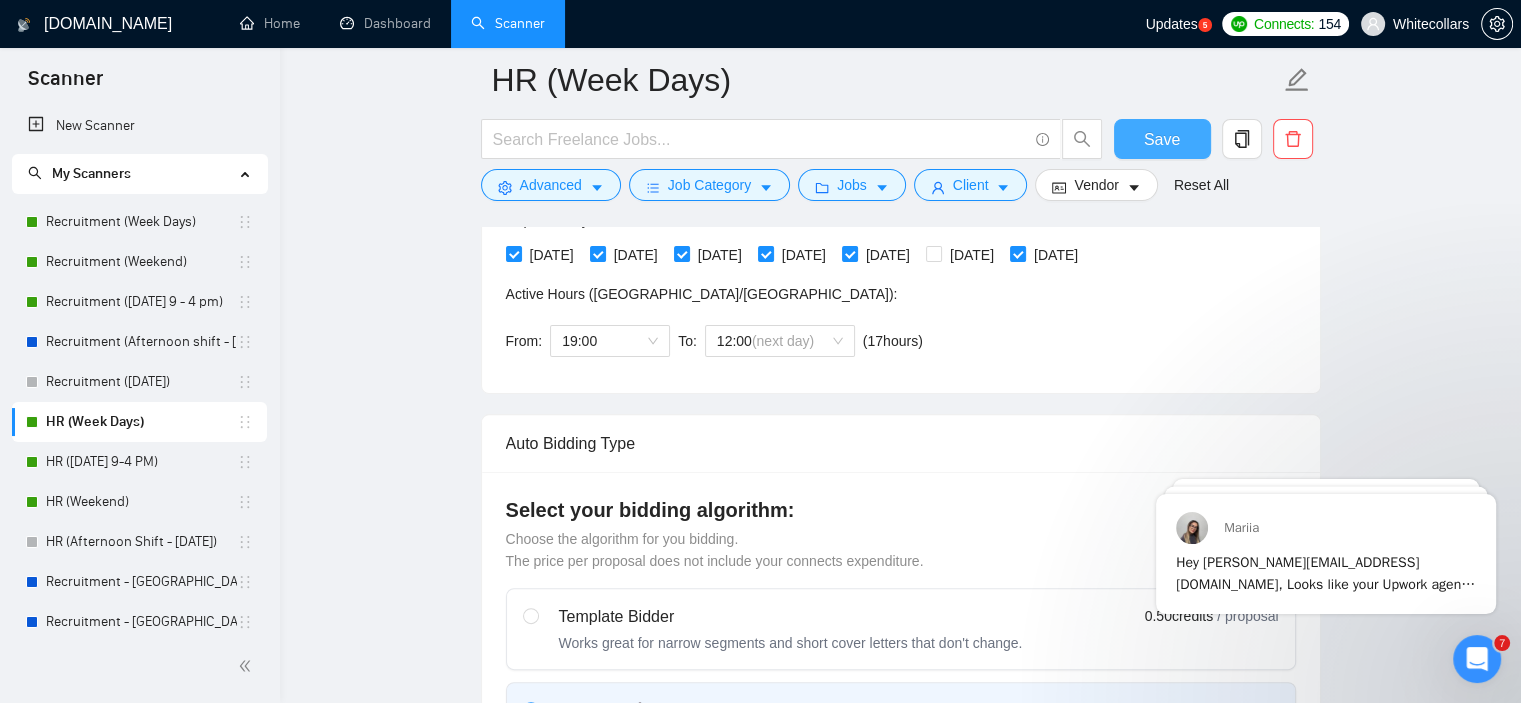 type 